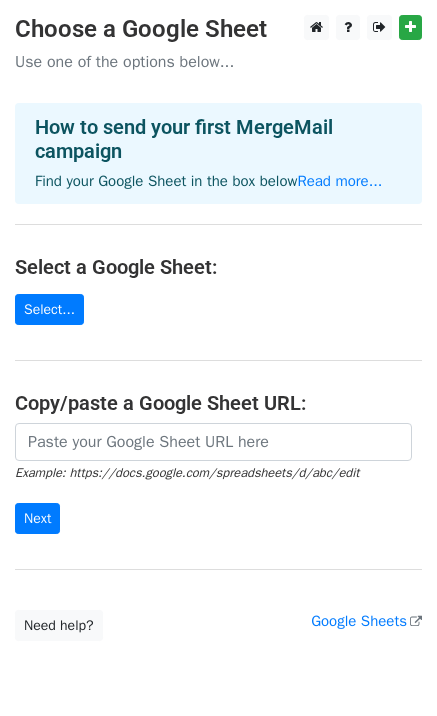 scroll, scrollTop: 0, scrollLeft: 0, axis: both 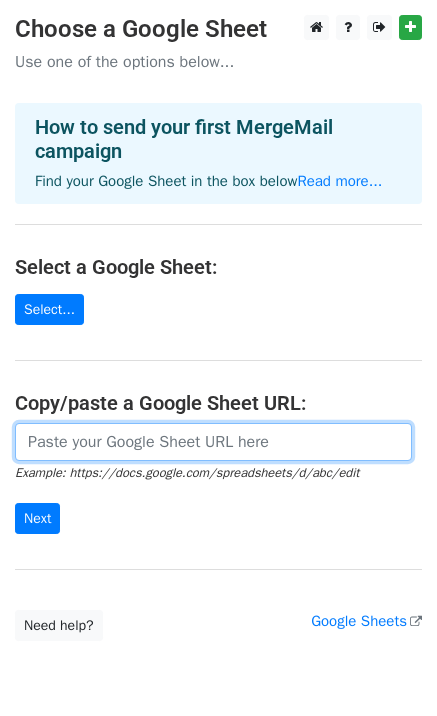 click at bounding box center (213, 442) 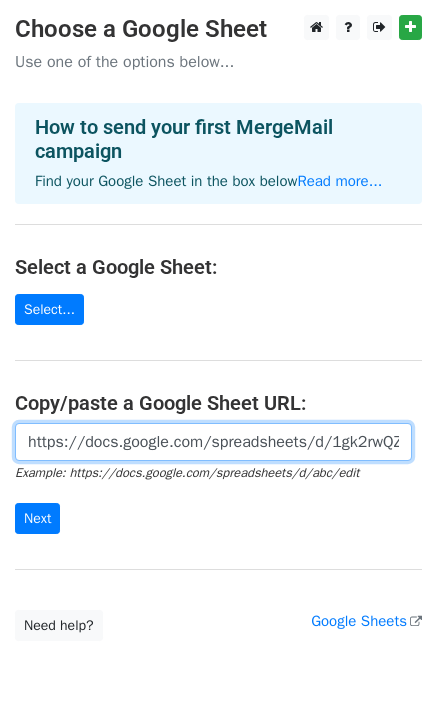 scroll, scrollTop: 0, scrollLeft: 437, axis: horizontal 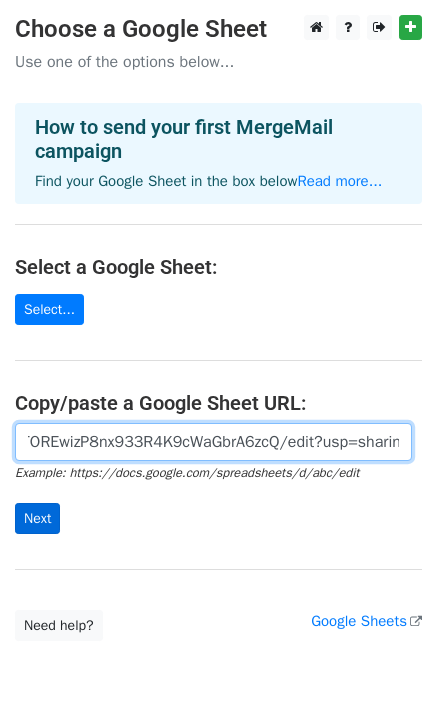 type on "https://docs.google.com/spreadsheets/d/1gk2rwQZEfPuV6zTOREwizP8nx933R4K9cWaGbrA6zcQ/edit?usp=sharing" 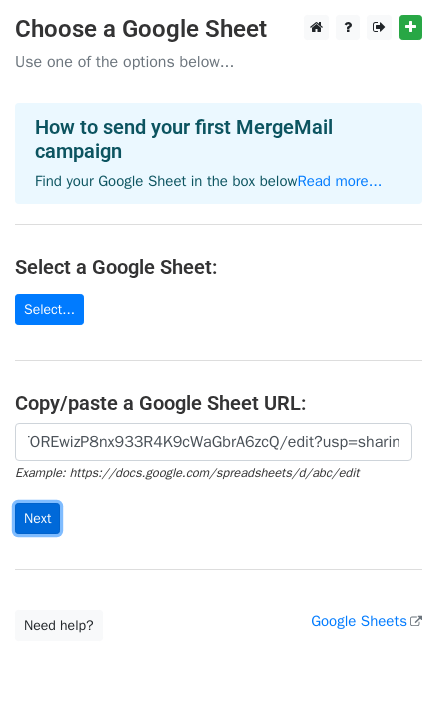 click on "Next" at bounding box center [37, 518] 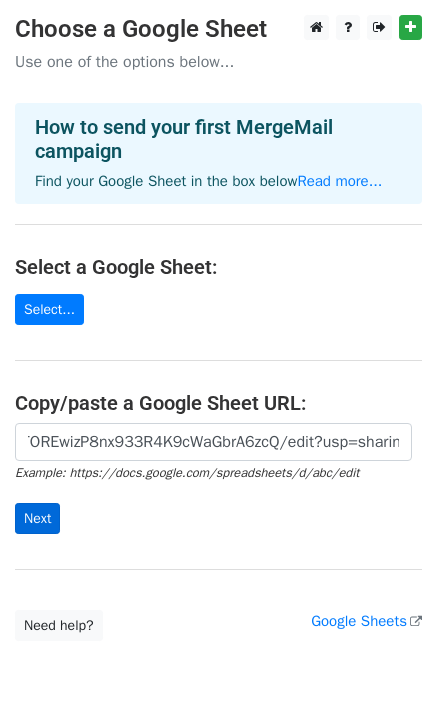 scroll, scrollTop: 0, scrollLeft: 0, axis: both 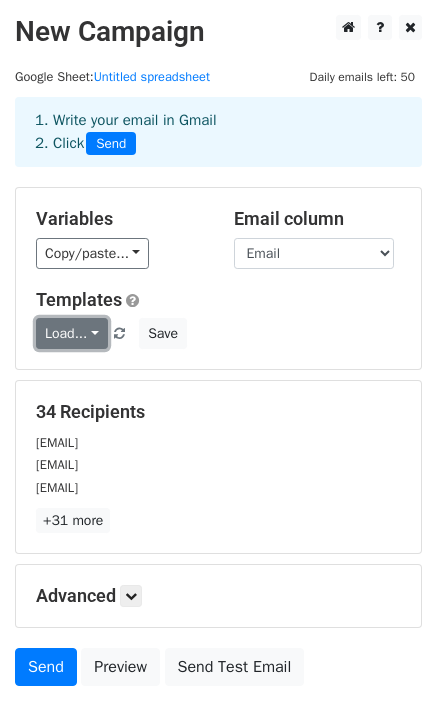 click on "Load..." at bounding box center [72, 333] 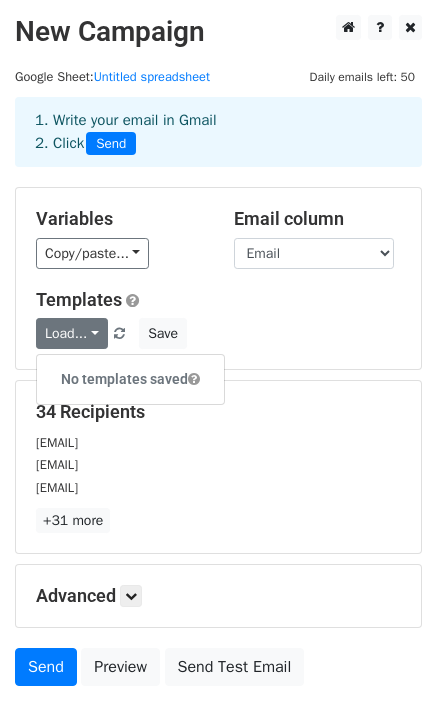 click on "Load...
No templates saved
Save" at bounding box center [218, 333] 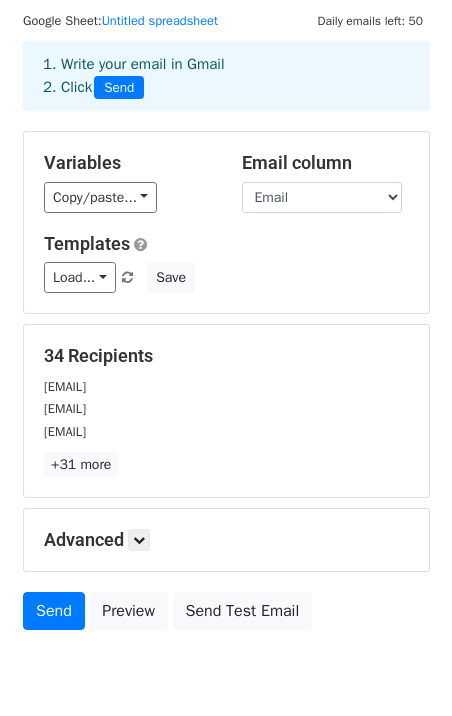 scroll, scrollTop: 100, scrollLeft: 0, axis: vertical 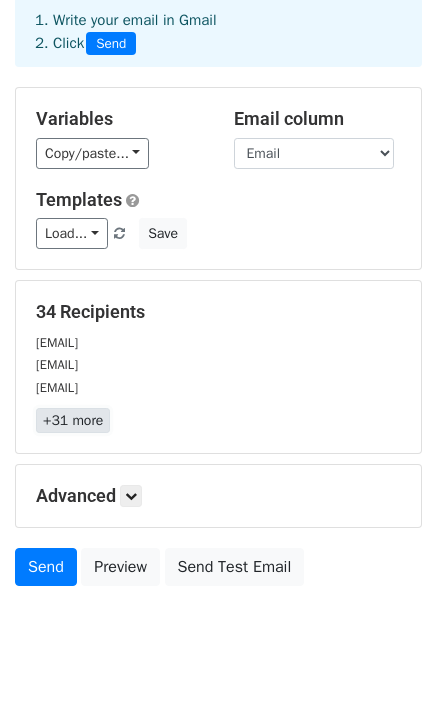 click on "+31 more" at bounding box center [73, 420] 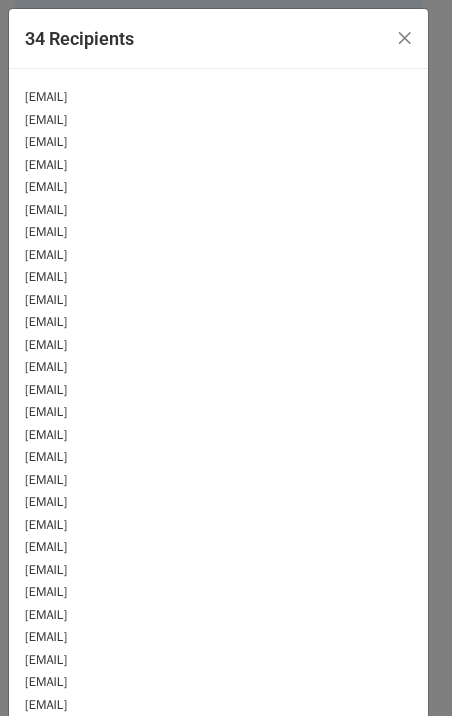 click on "[EMAIL]" at bounding box center (46, 97) 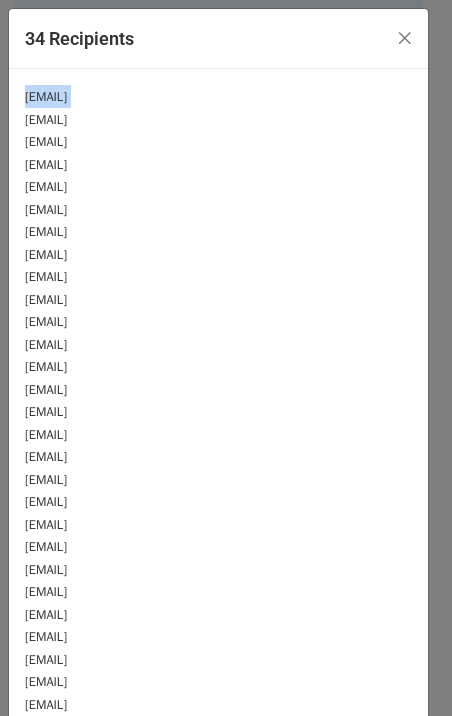 click on "[EMAIL]" at bounding box center [46, 97] 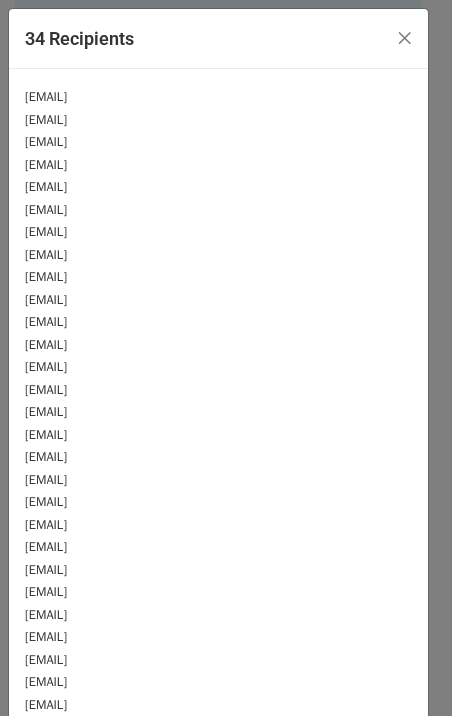 click on "[EMAIL]" at bounding box center [46, 165] 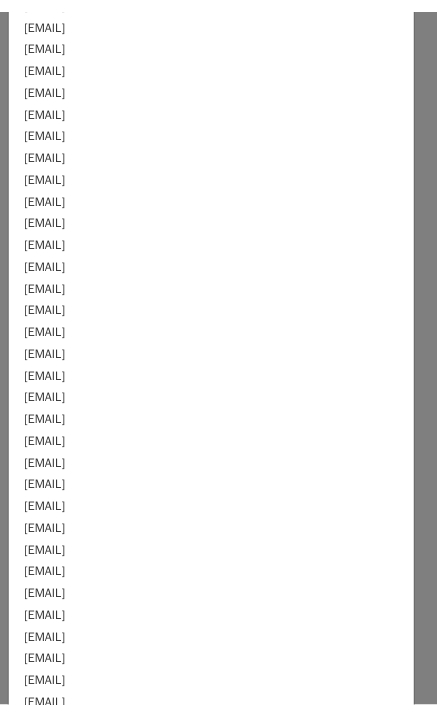 scroll, scrollTop: 0, scrollLeft: 0, axis: both 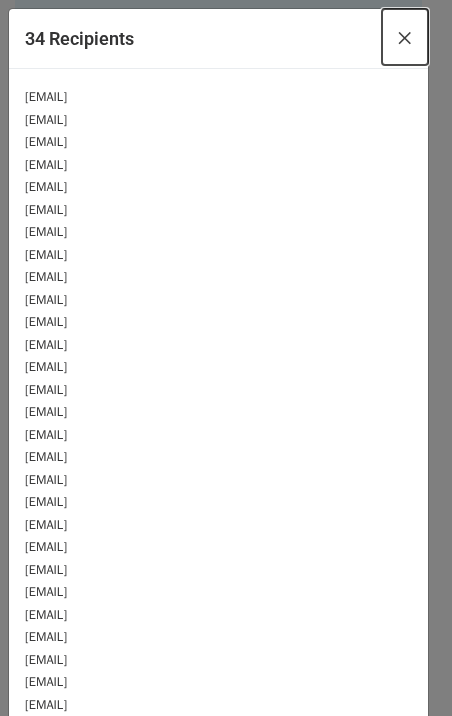 click on "×" at bounding box center [405, 37] 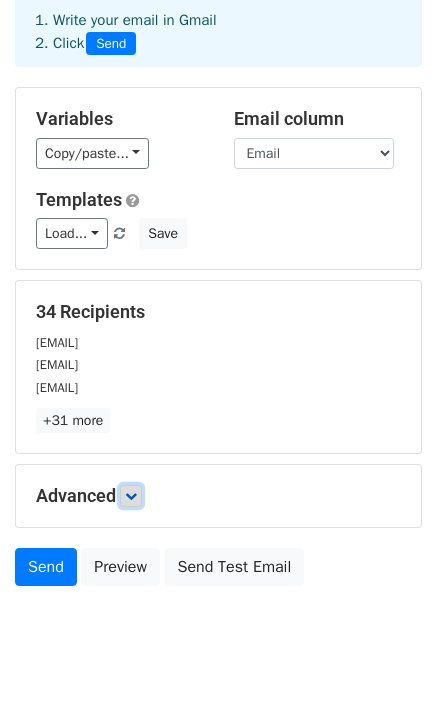 click at bounding box center [131, 496] 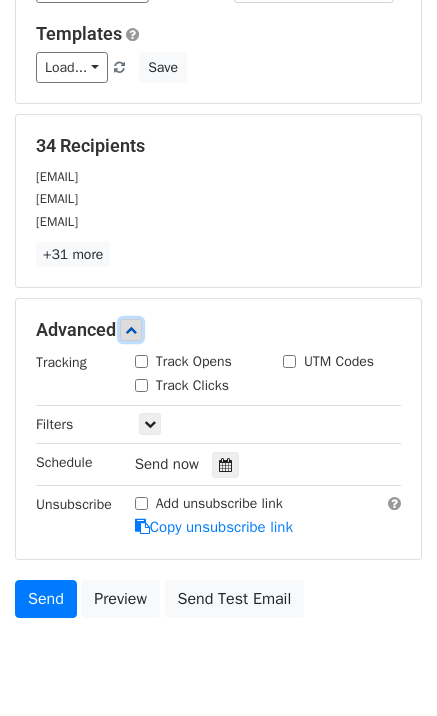 scroll, scrollTop: 300, scrollLeft: 0, axis: vertical 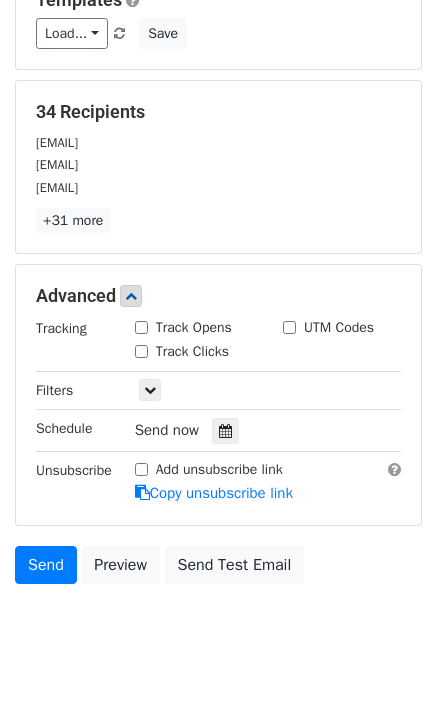 click on "Track Clicks" at bounding box center (141, 351) 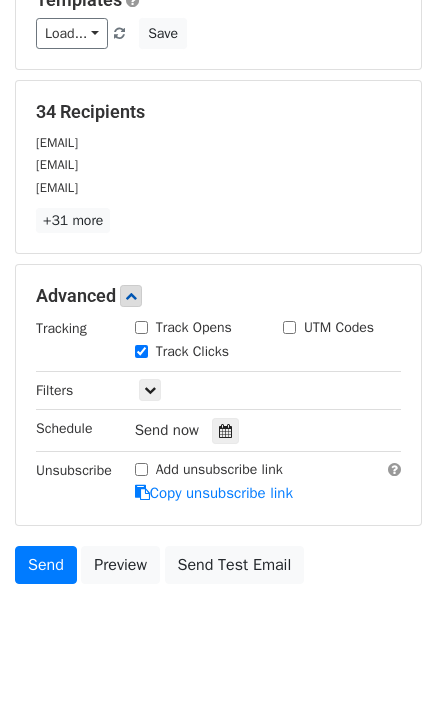 click on "Track Opens" at bounding box center (141, 327) 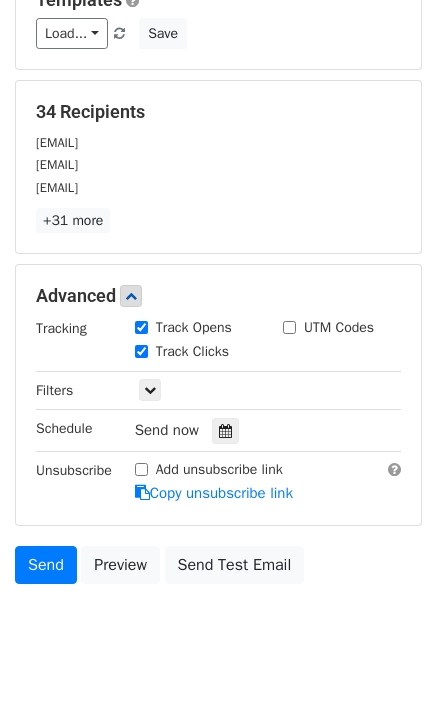 click on "UTM Codes" at bounding box center [289, 327] 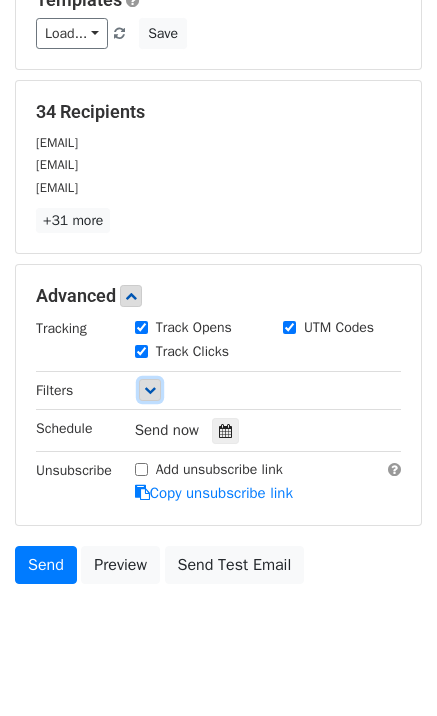 click at bounding box center (150, 390) 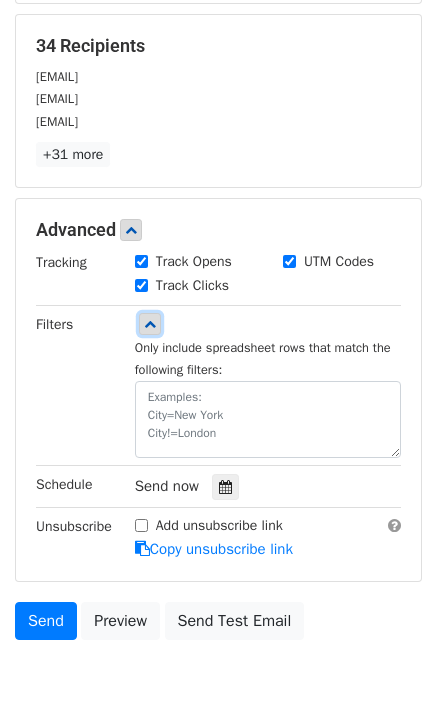 scroll, scrollTop: 400, scrollLeft: 0, axis: vertical 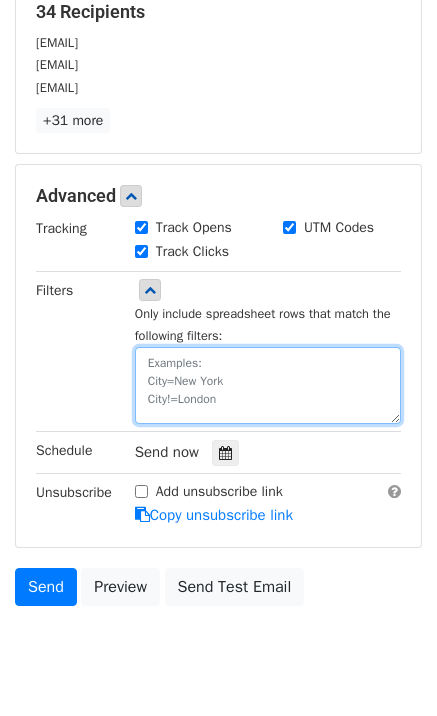 click at bounding box center (268, 385) 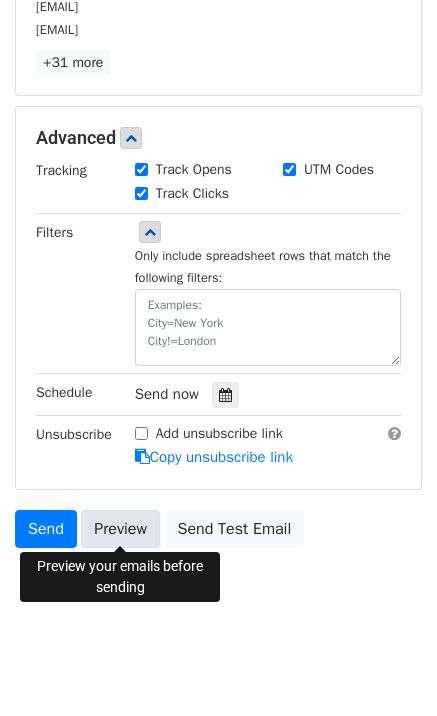 click on "Preview" at bounding box center (120, 529) 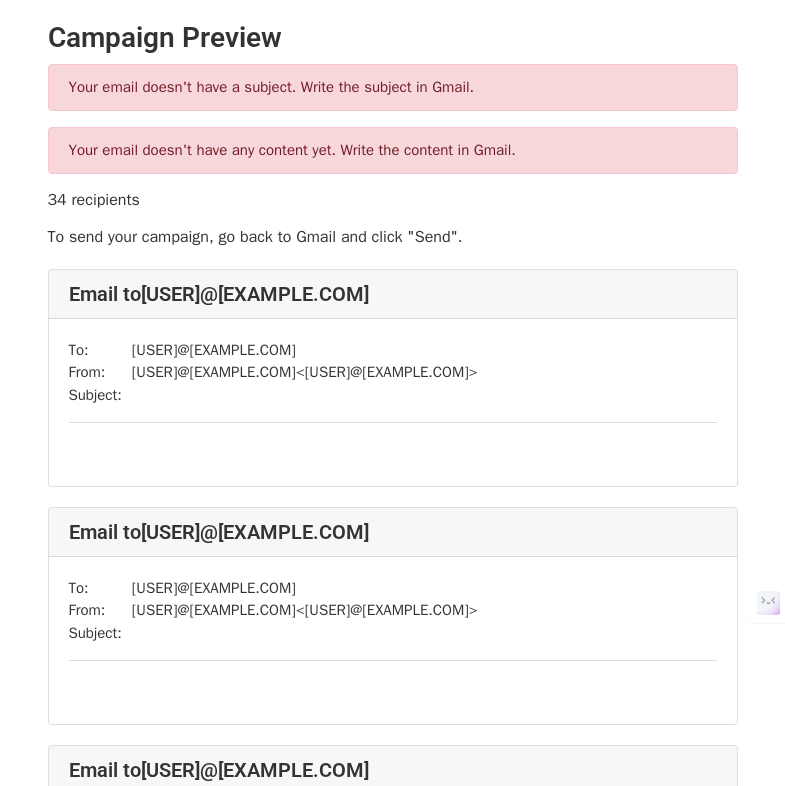 scroll, scrollTop: 0, scrollLeft: 0, axis: both 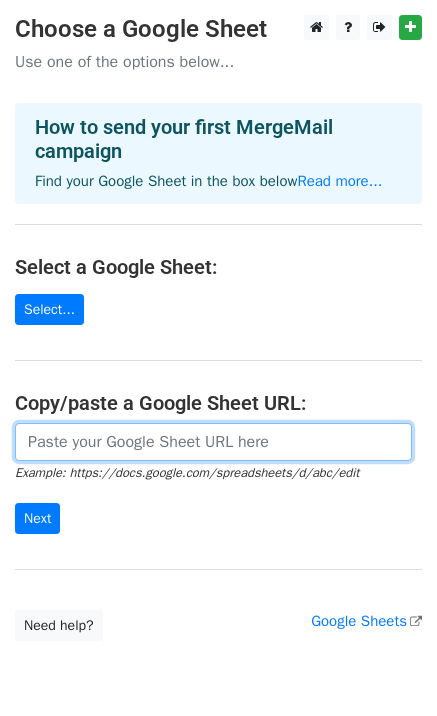 click at bounding box center [213, 442] 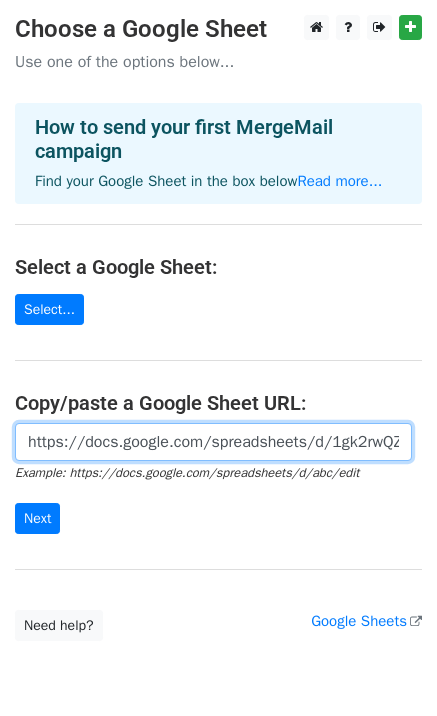 scroll, scrollTop: 0, scrollLeft: 437, axis: horizontal 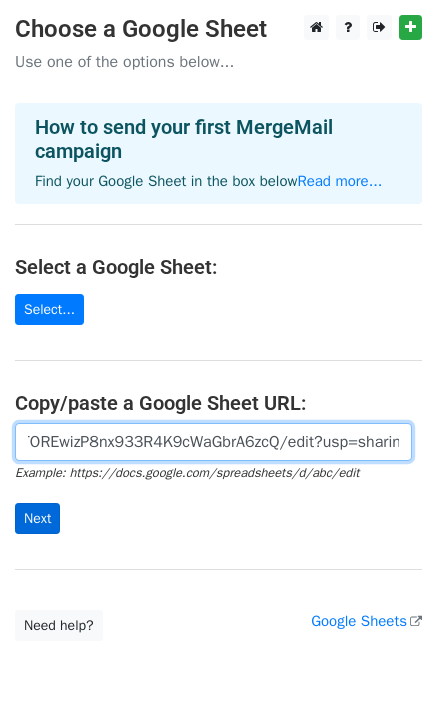 type on "https://docs.google.com/spreadsheets/d/1gk2rwQZEfPuV6zTOREwizP8nx933R4K9cWaGbrA6zcQ/edit?usp=sharing" 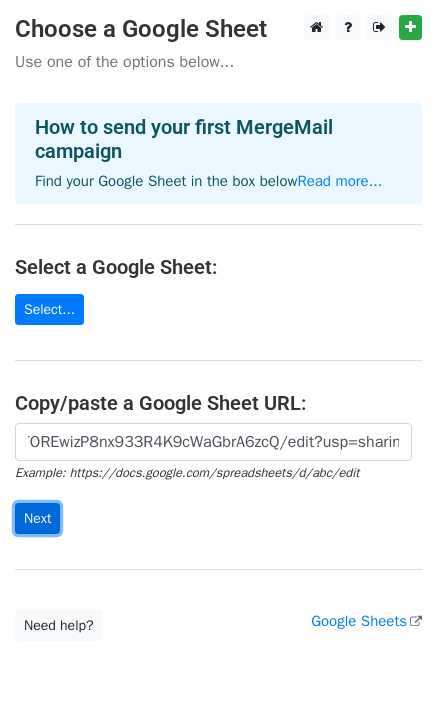 click on "Next" at bounding box center (37, 518) 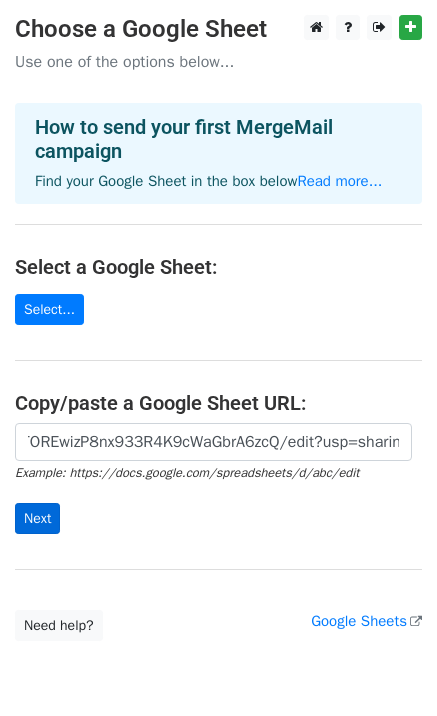 scroll, scrollTop: 0, scrollLeft: 0, axis: both 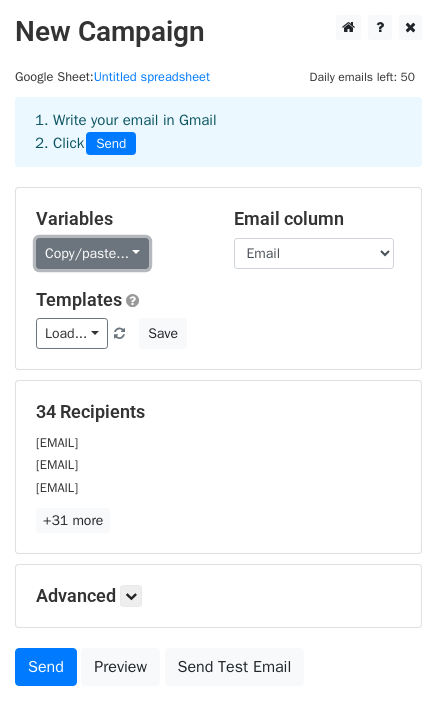 click on "Copy/paste..." at bounding box center [92, 253] 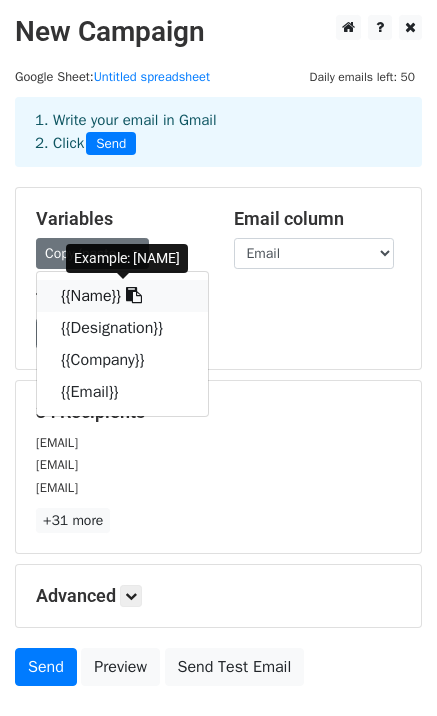 click at bounding box center [134, 295] 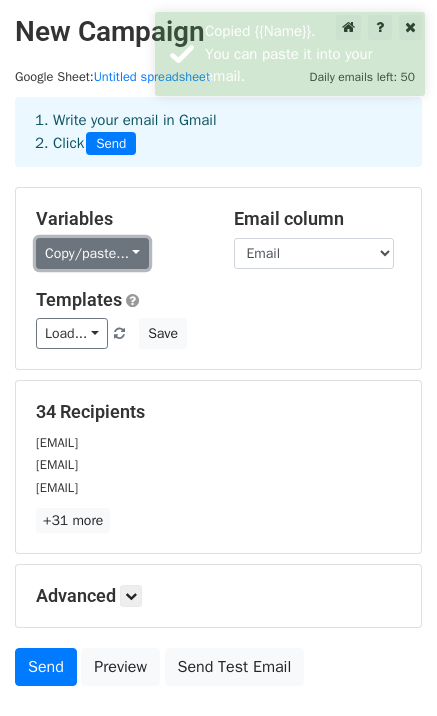 click on "Copy/paste..." at bounding box center (92, 253) 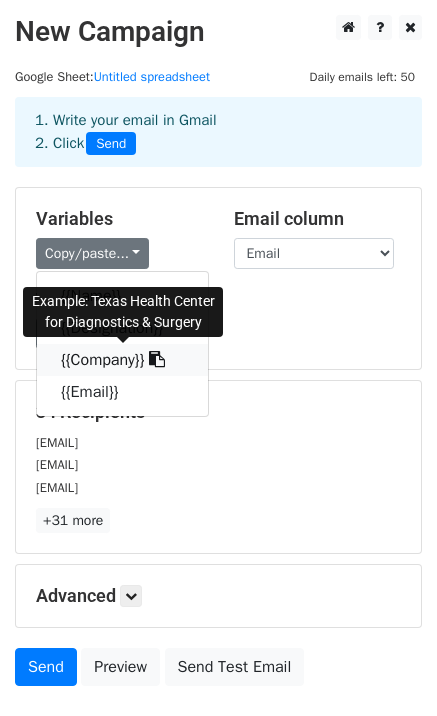 click at bounding box center [157, 359] 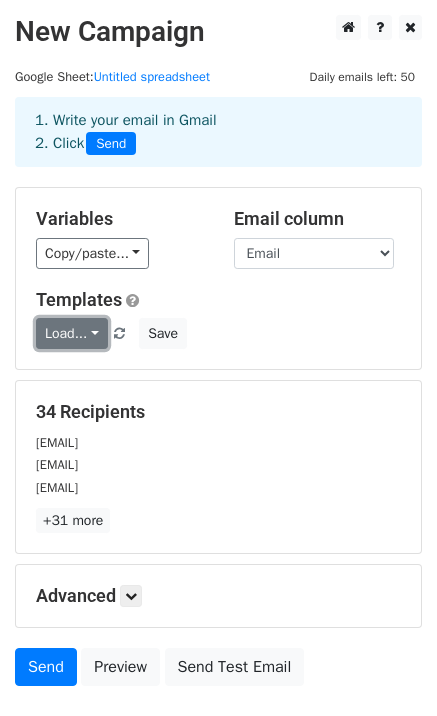 click on "Load..." at bounding box center (72, 333) 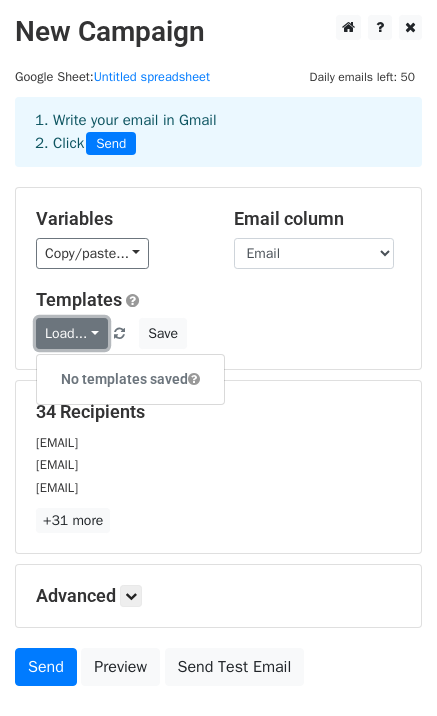click on "Load..." at bounding box center [72, 333] 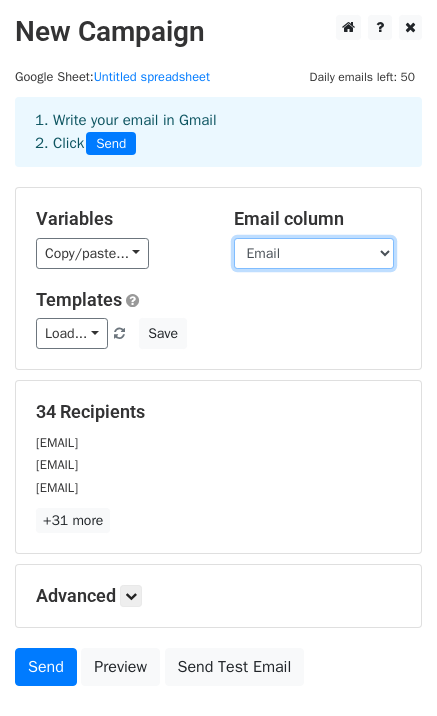 click on "Name
Designation
Company
Email" at bounding box center (314, 253) 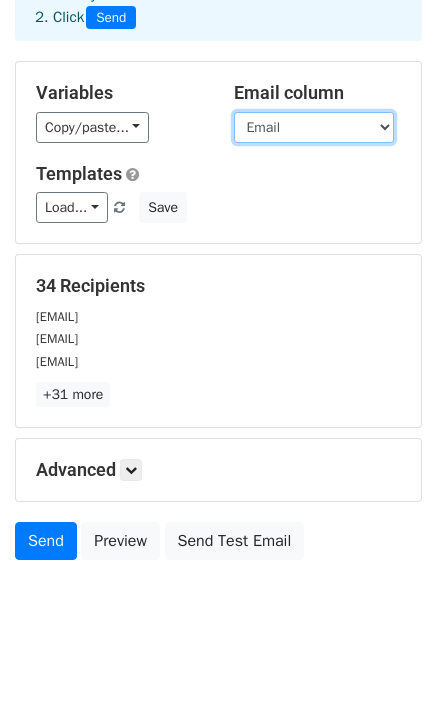 scroll, scrollTop: 140, scrollLeft: 0, axis: vertical 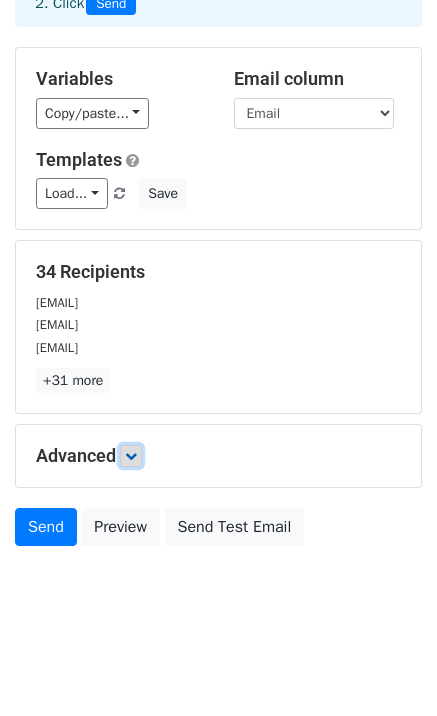 click at bounding box center [131, 456] 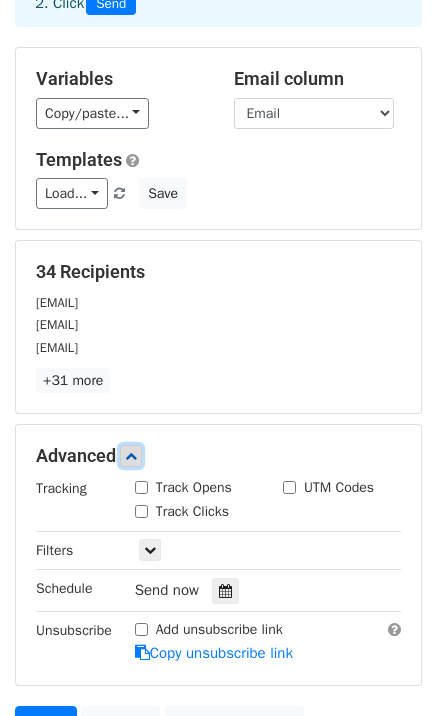 scroll, scrollTop: 240, scrollLeft: 0, axis: vertical 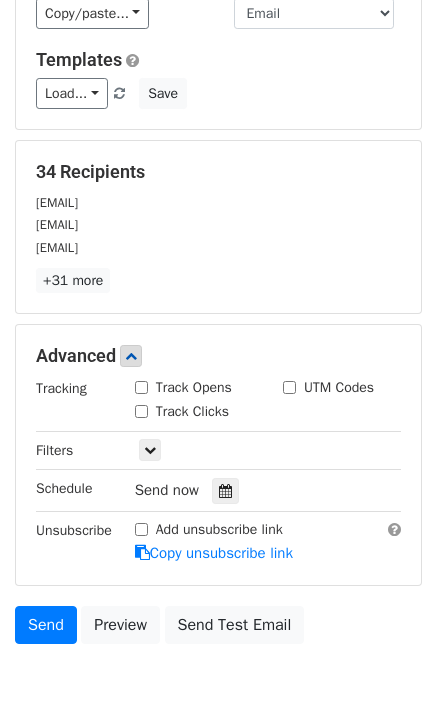 drag, startPoint x: 168, startPoint y: 384, endPoint x: 168, endPoint y: 395, distance: 11 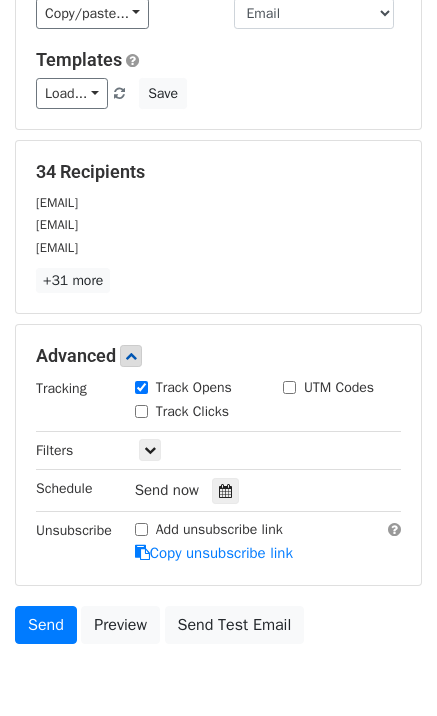 click on "Track Clicks" at bounding box center [192, 411] 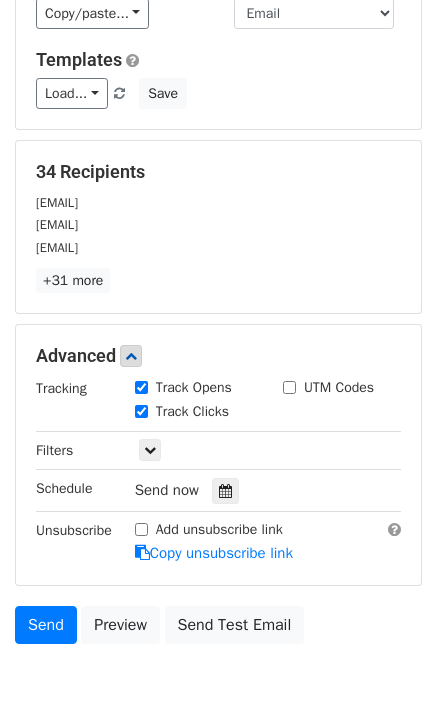 click on "UTM Codes" at bounding box center [328, 387] 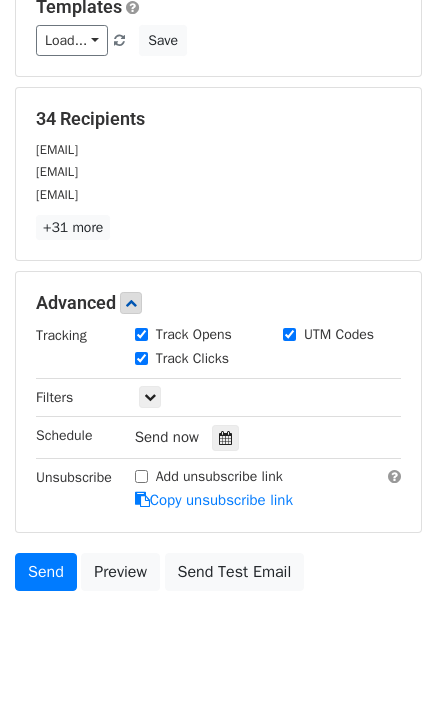 scroll, scrollTop: 336, scrollLeft: 0, axis: vertical 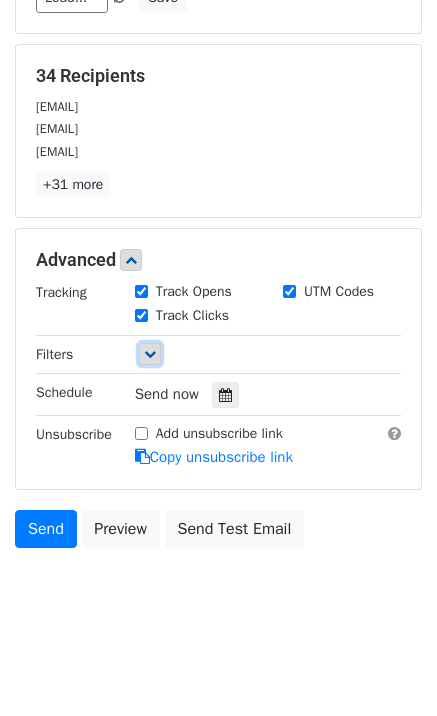 click at bounding box center (150, 354) 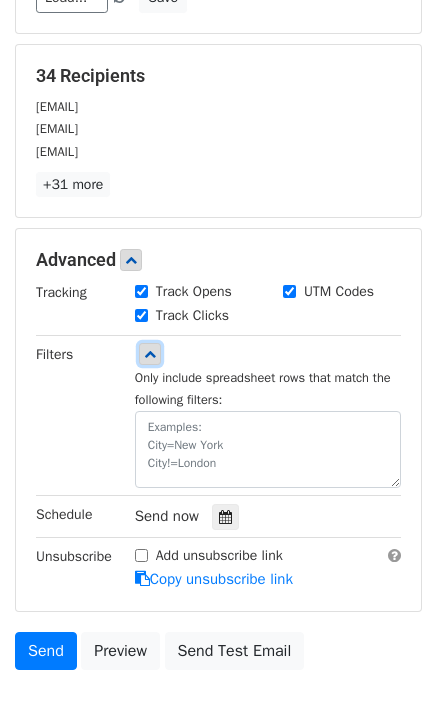 click at bounding box center (150, 354) 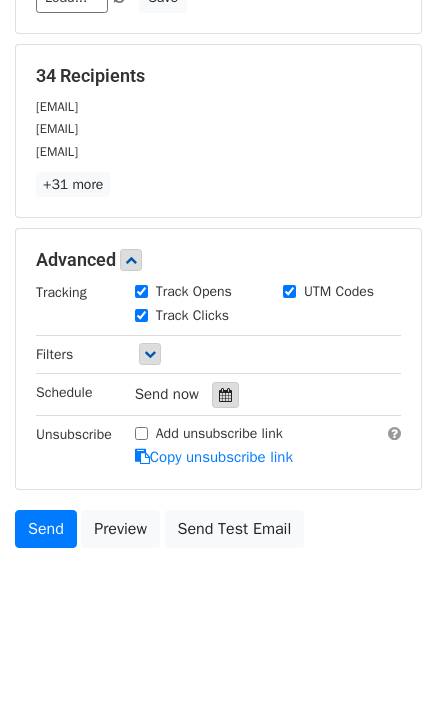 click at bounding box center [225, 395] 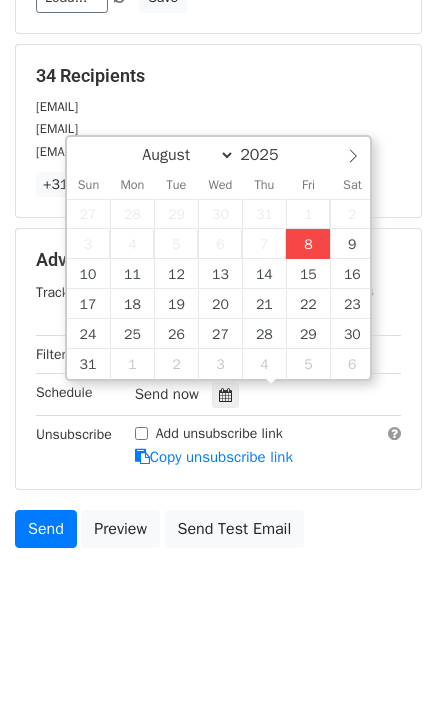 type on "2025-08-08 12:00" 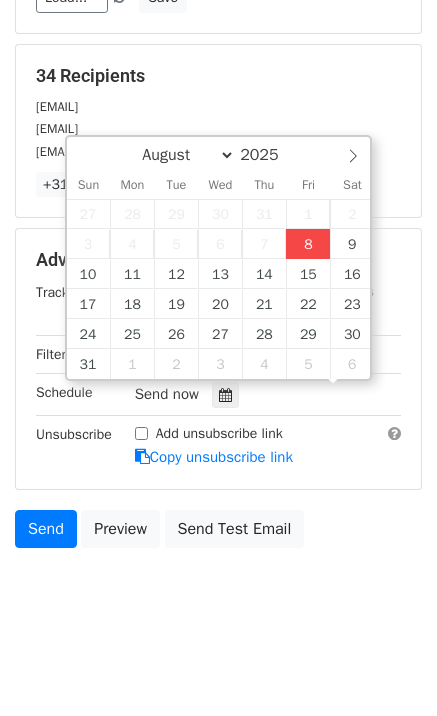 scroll, scrollTop: 1, scrollLeft: 0, axis: vertical 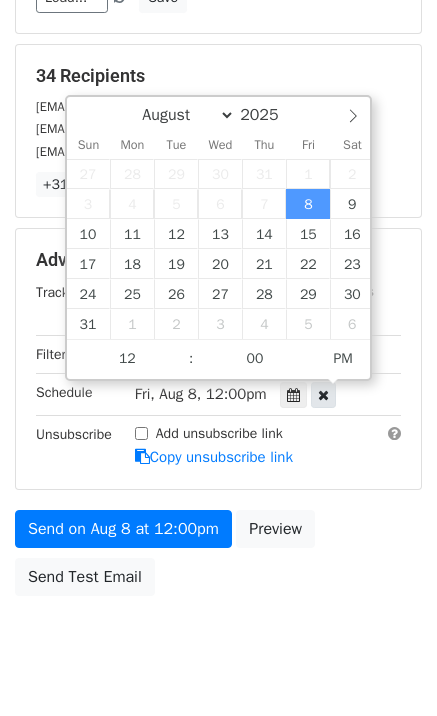 click at bounding box center (323, 395) 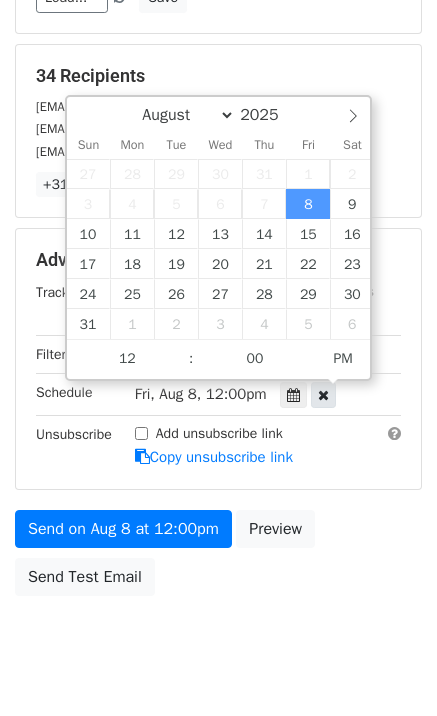type on "11" 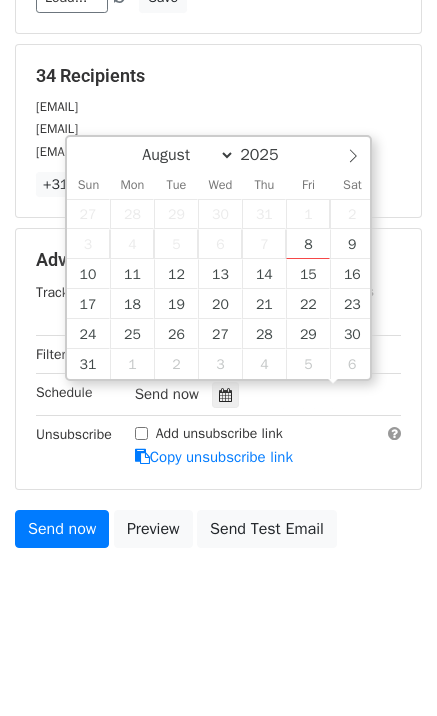 scroll, scrollTop: 256, scrollLeft: 0, axis: vertical 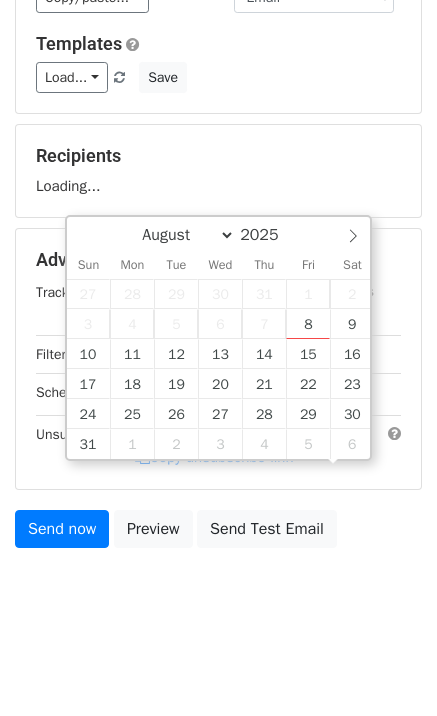 click on "New Campaign
Daily emails left: 50
Google Sheet:
Untitled spreadsheet
1. Write your email in Gmail
2. Click
Send
Variables
Copy/paste...
{{Name}}
{{Designation}}
{{Company}}
{{Email}}
Email column
Name
Designation
Company
Email
Templates
Load...
No templates saved
Save
Recipients Loading...
Advanced
Tracking
Track Opens
UTM Codes
Track Clicks
Filters
Only include spreadsheet rows that match the following filters:
Schedule
Send now
Unsubscribe
Add unsubscribe link
Copy unsubscribe link
Send now
Preview
Send Test Email
August September October November December 2025
Sun 27" at bounding box center (218, 231) 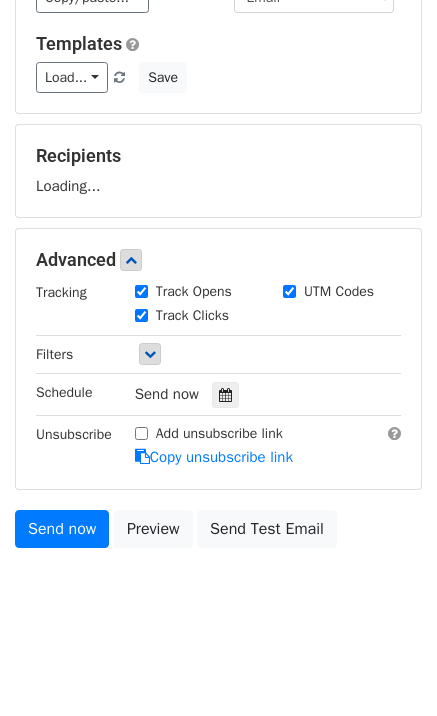 scroll, scrollTop: 336, scrollLeft: 0, axis: vertical 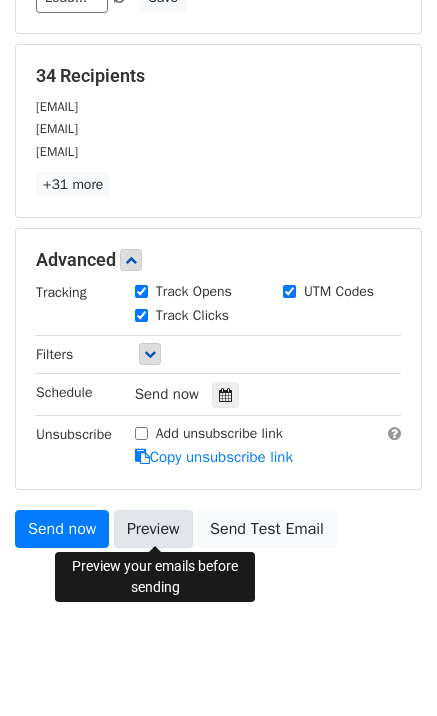 click on "Preview" at bounding box center [153, 529] 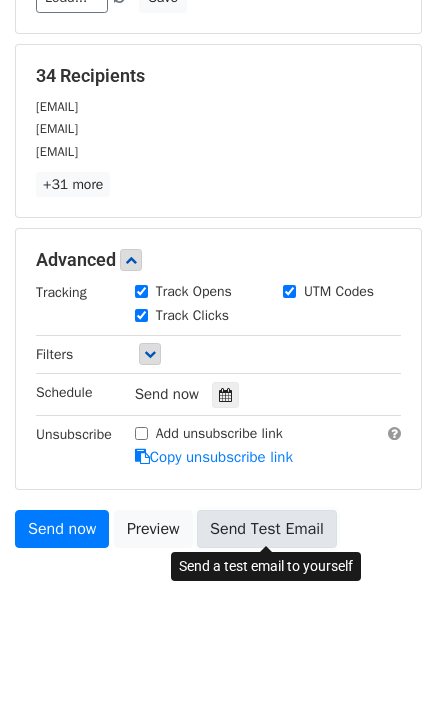 click on "Send Test Email" at bounding box center [267, 529] 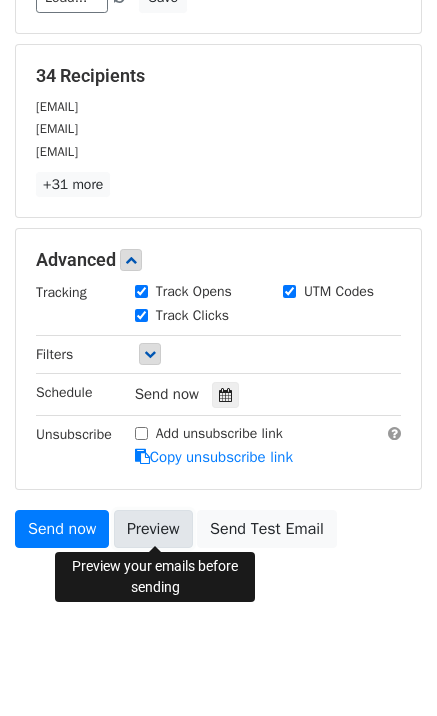 click on "Preview" at bounding box center [153, 529] 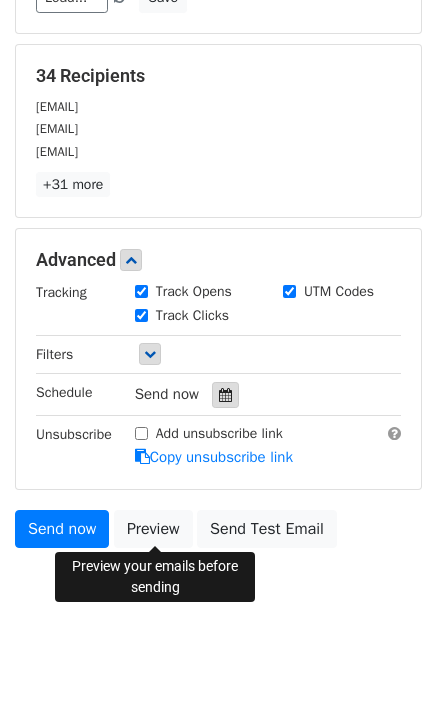 click at bounding box center (225, 395) 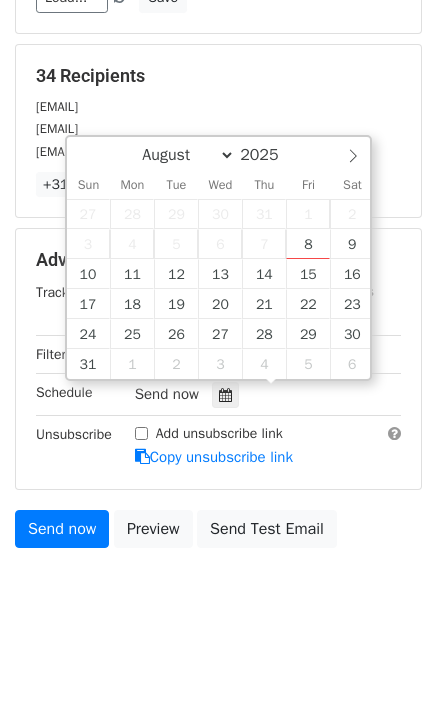 click on "[EMAIL]" at bounding box center [218, 128] 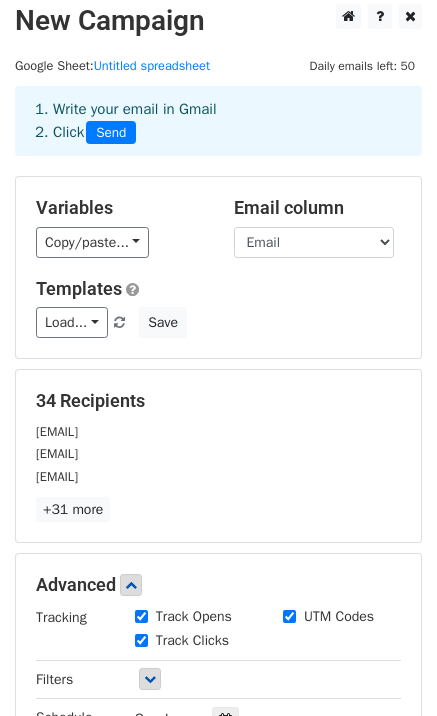 scroll, scrollTop: 0, scrollLeft: 0, axis: both 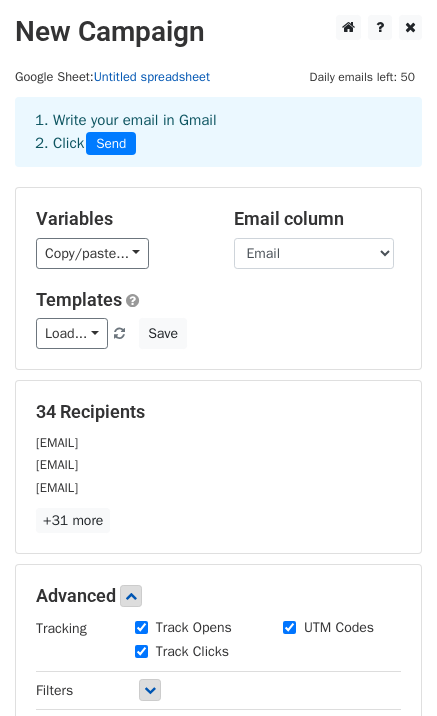 click on "Untitled spreadsheet" at bounding box center [152, 77] 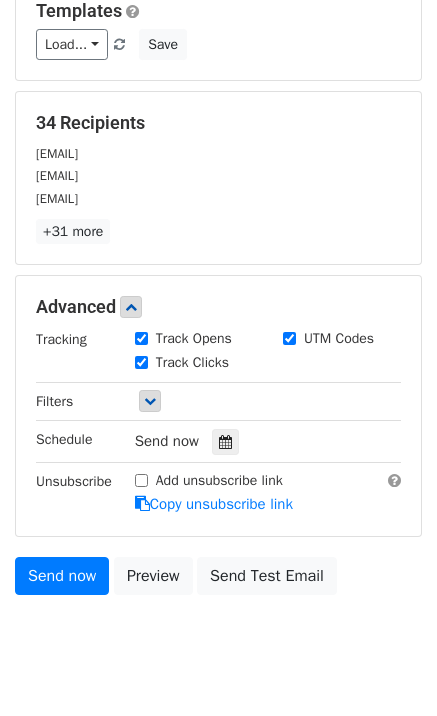 scroll, scrollTop: 300, scrollLeft: 0, axis: vertical 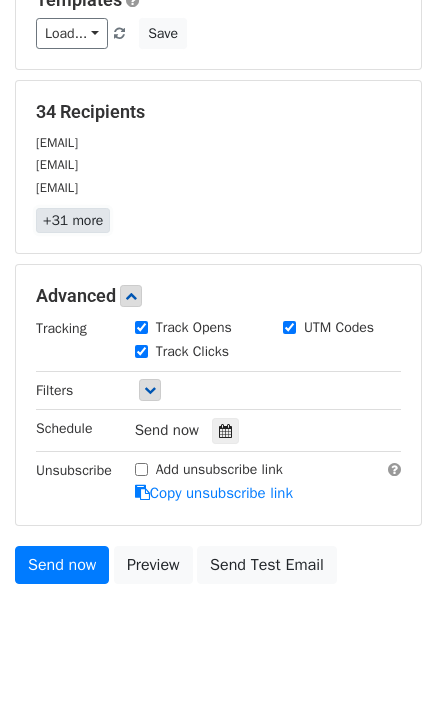 click on "+31 more" at bounding box center (73, 220) 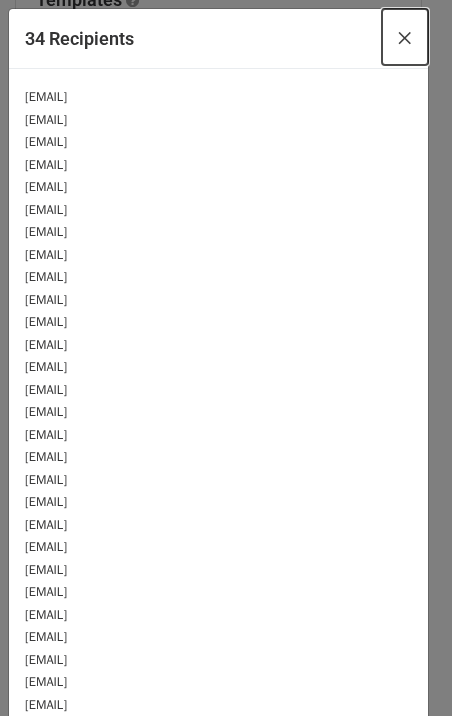 click on "×" at bounding box center (405, 37) 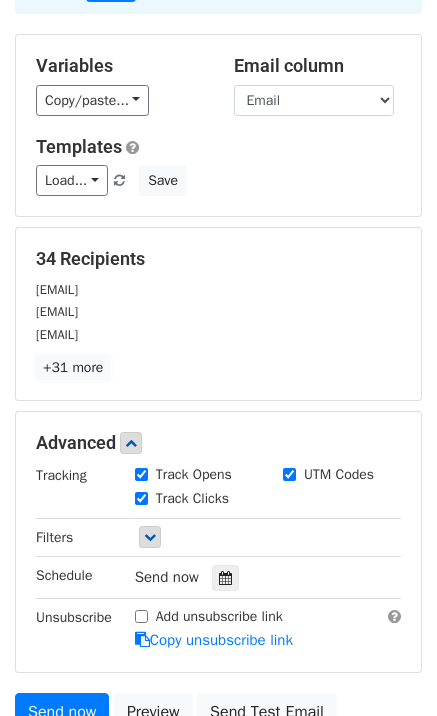 scroll, scrollTop: 0, scrollLeft: 0, axis: both 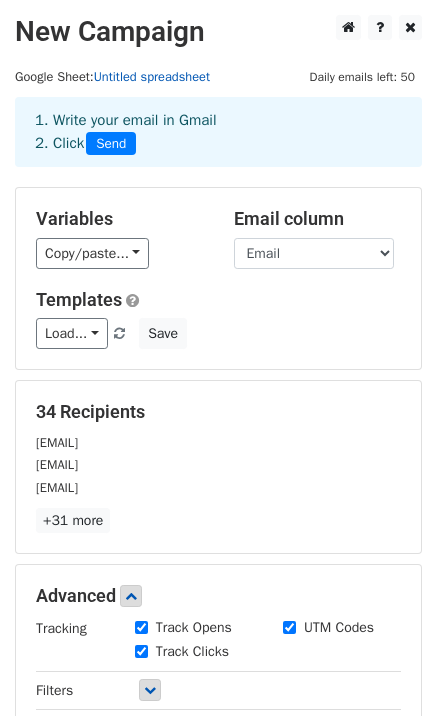 click on "Untitled spreadsheet" at bounding box center [152, 77] 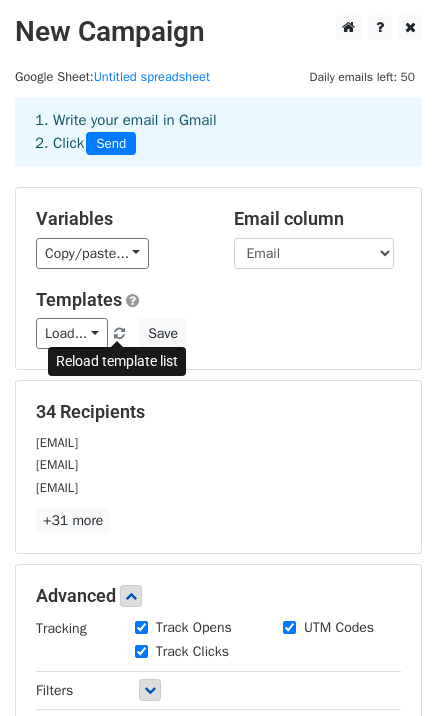click at bounding box center [119, 334] 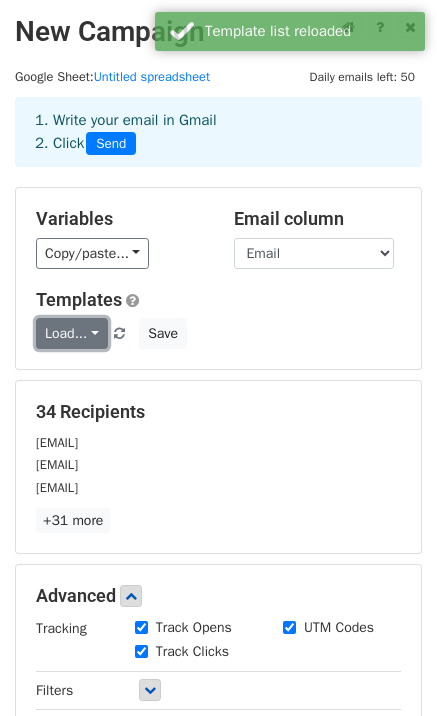 click on "Load..." at bounding box center (72, 333) 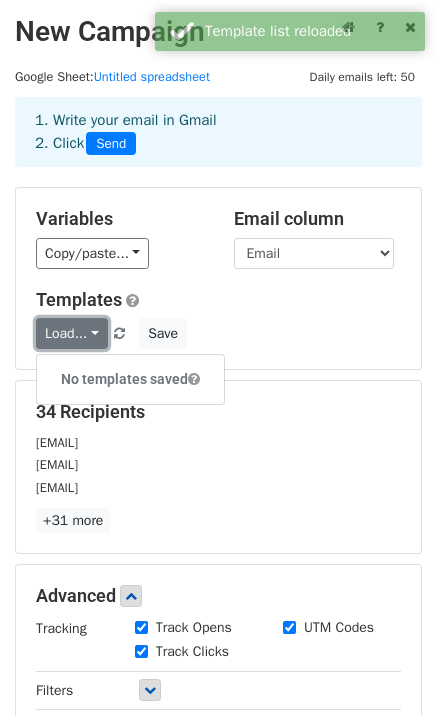 click on "Load..." at bounding box center [72, 333] 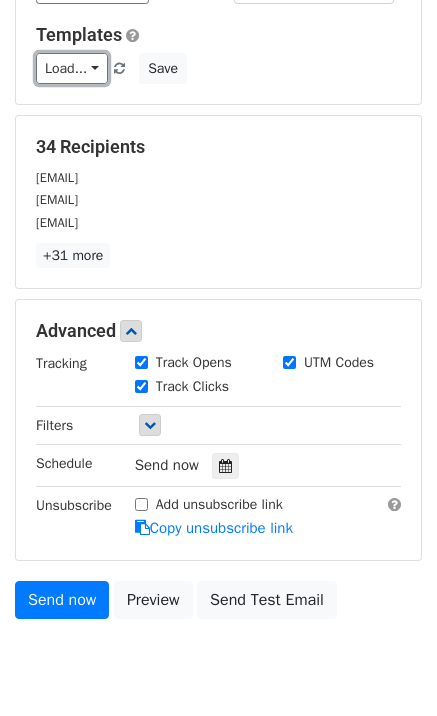 scroll, scrollTop: 336, scrollLeft: 0, axis: vertical 